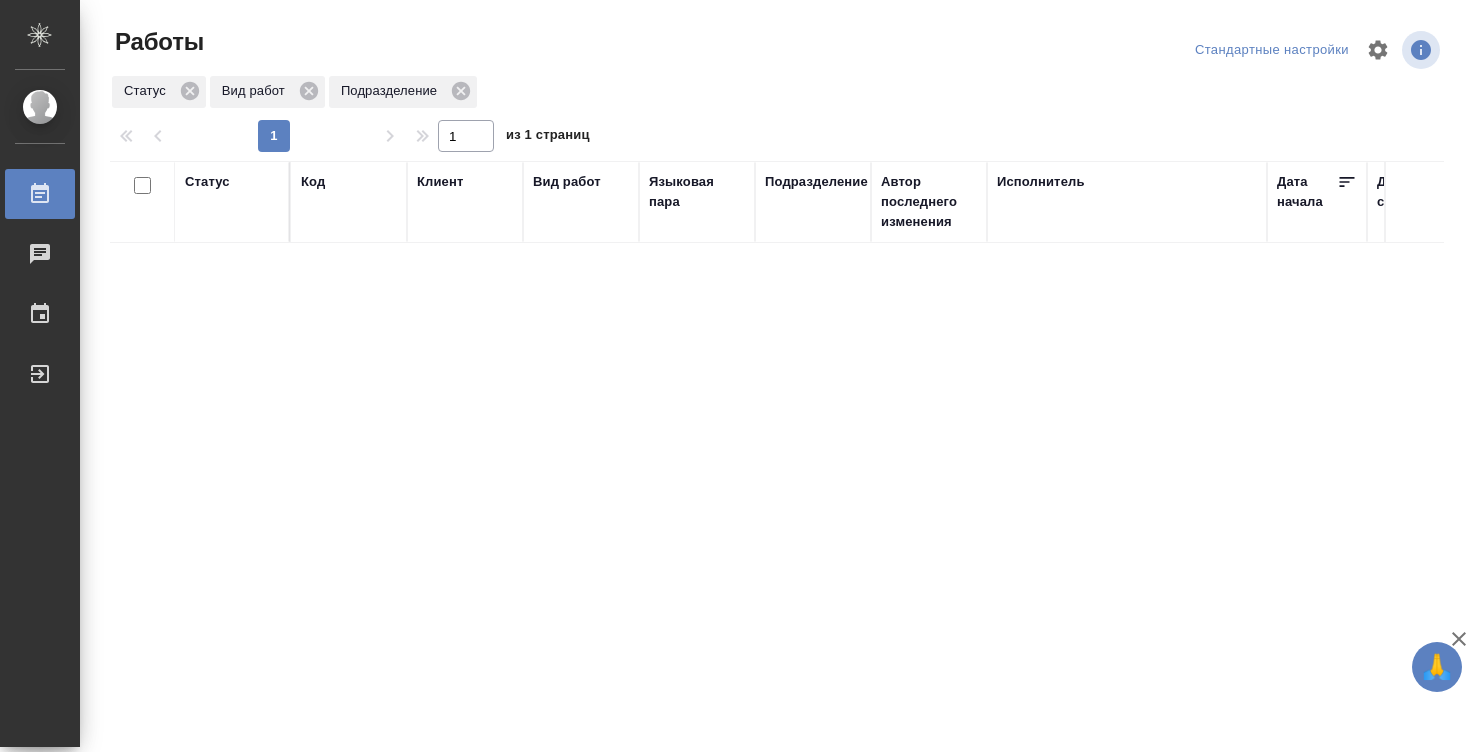 scroll, scrollTop: 0, scrollLeft: 0, axis: both 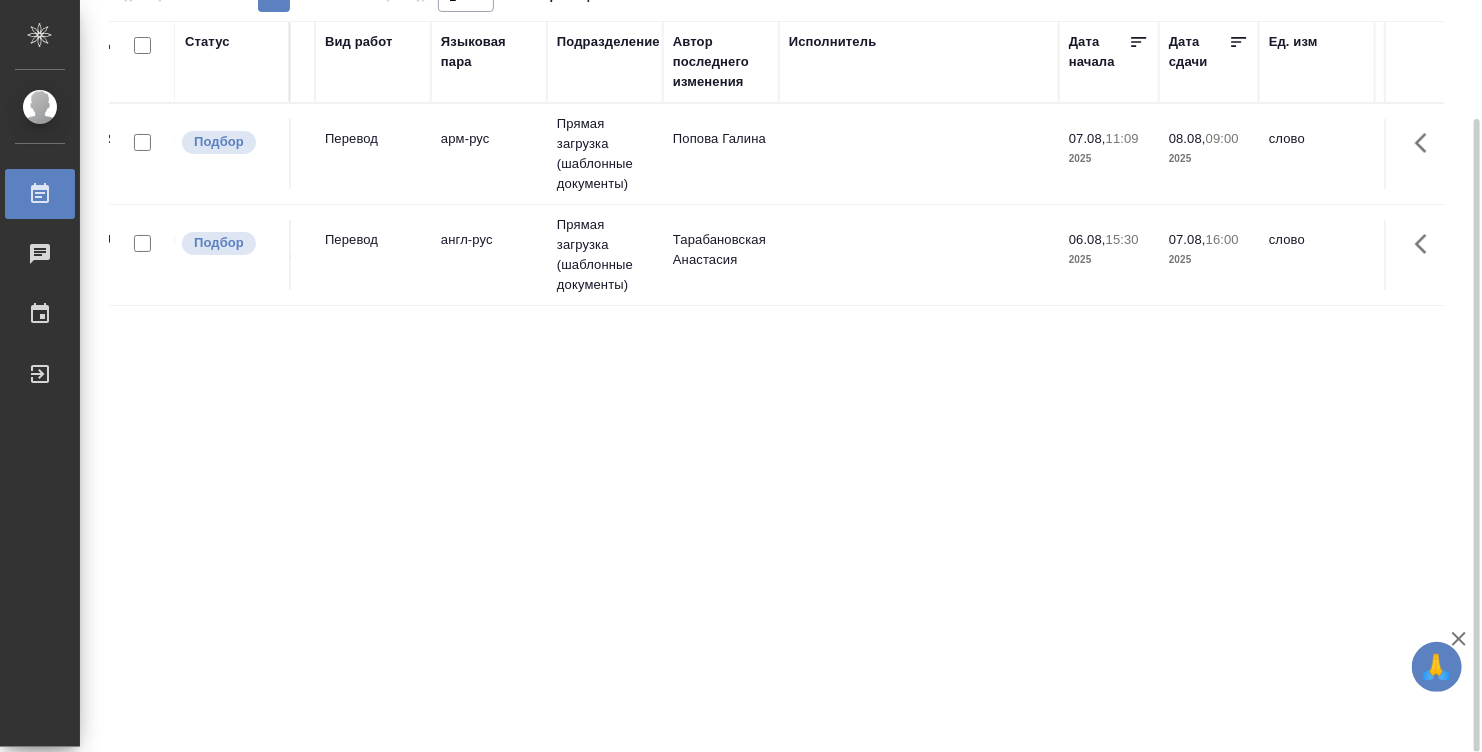 click at bounding box center (919, 154) 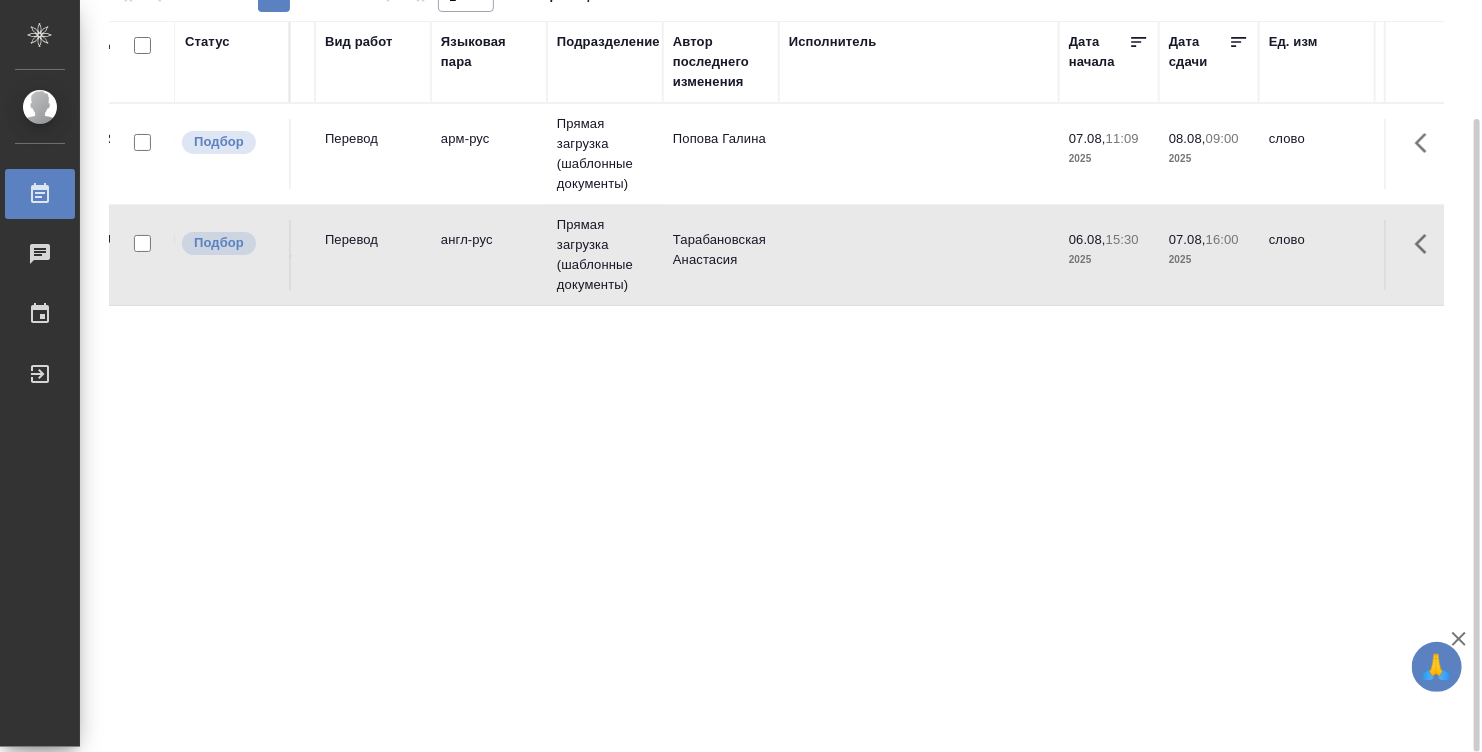 click at bounding box center (919, 154) 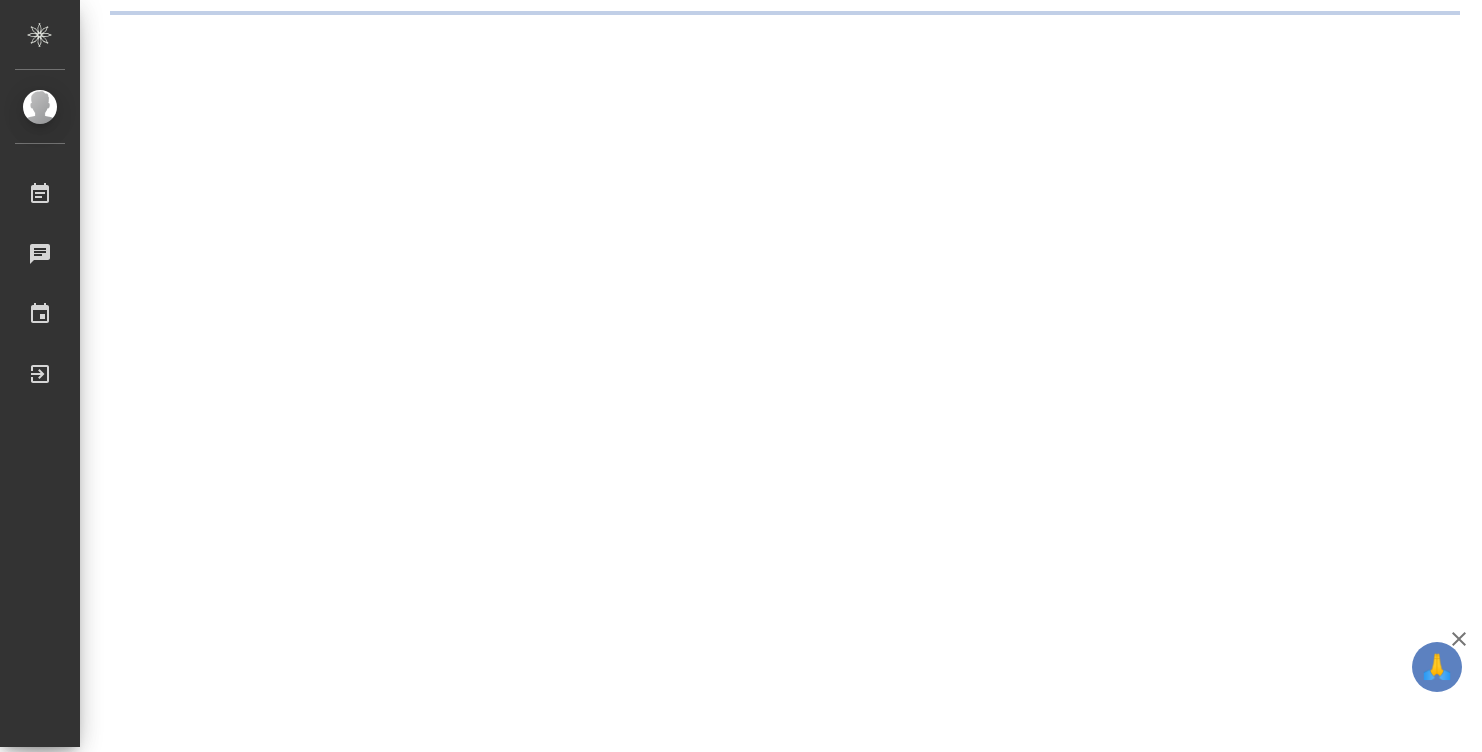 scroll, scrollTop: 0, scrollLeft: 0, axis: both 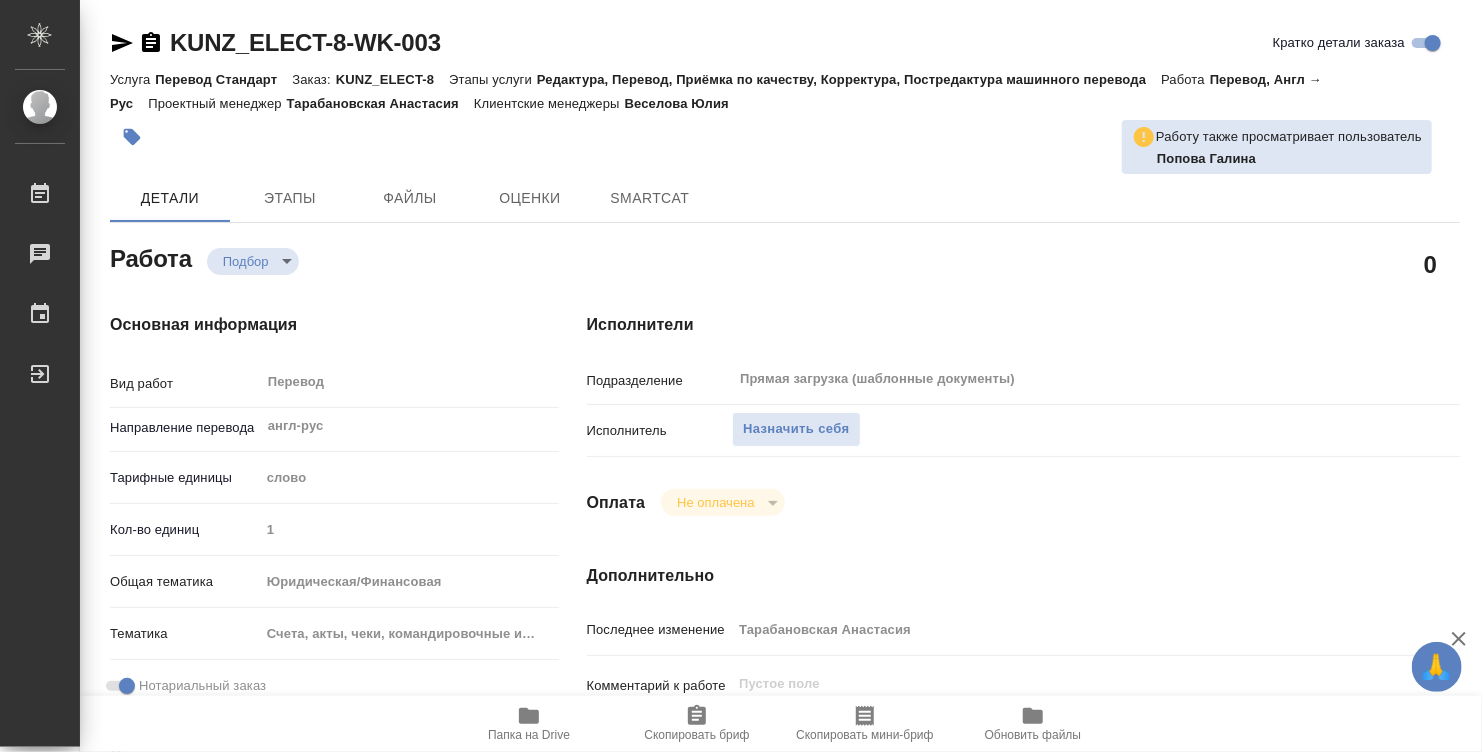 type on "x" 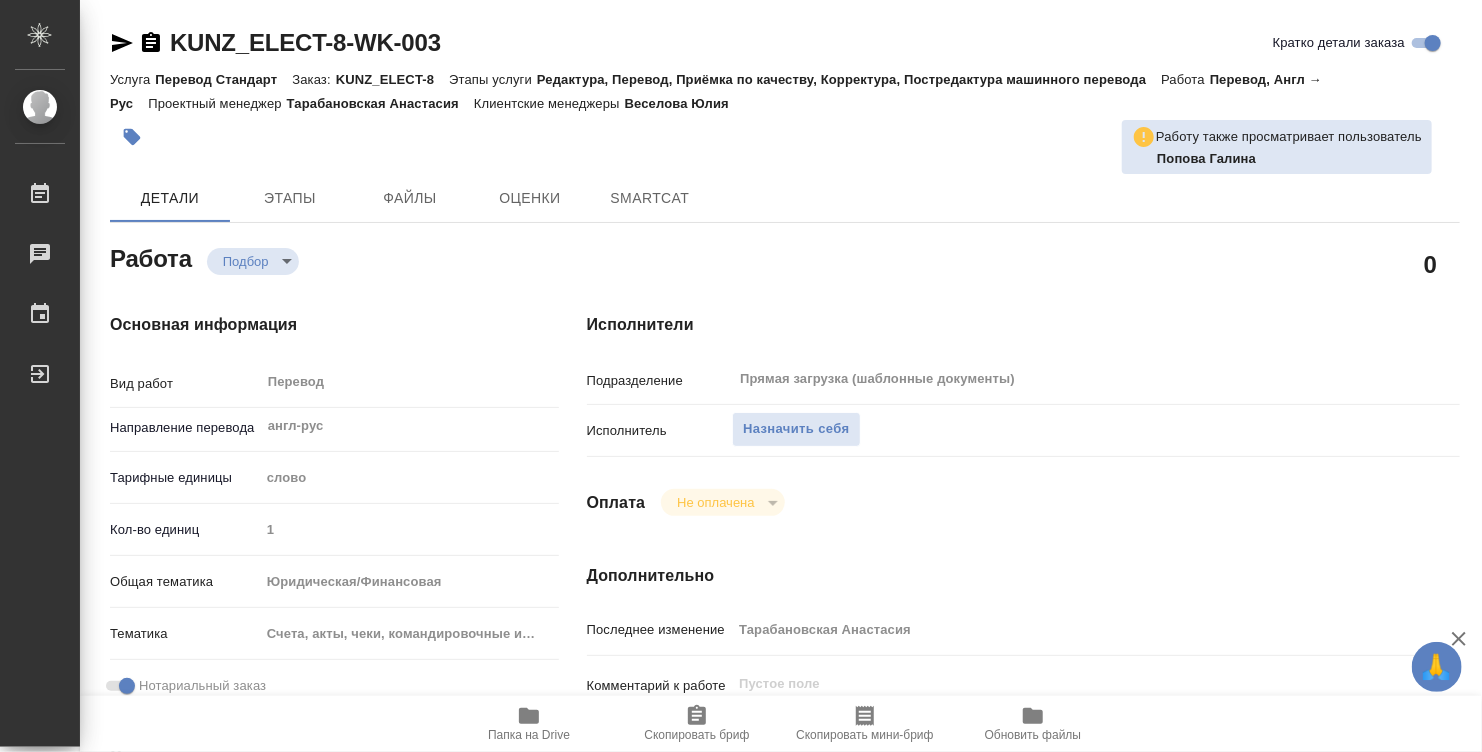 type on "x" 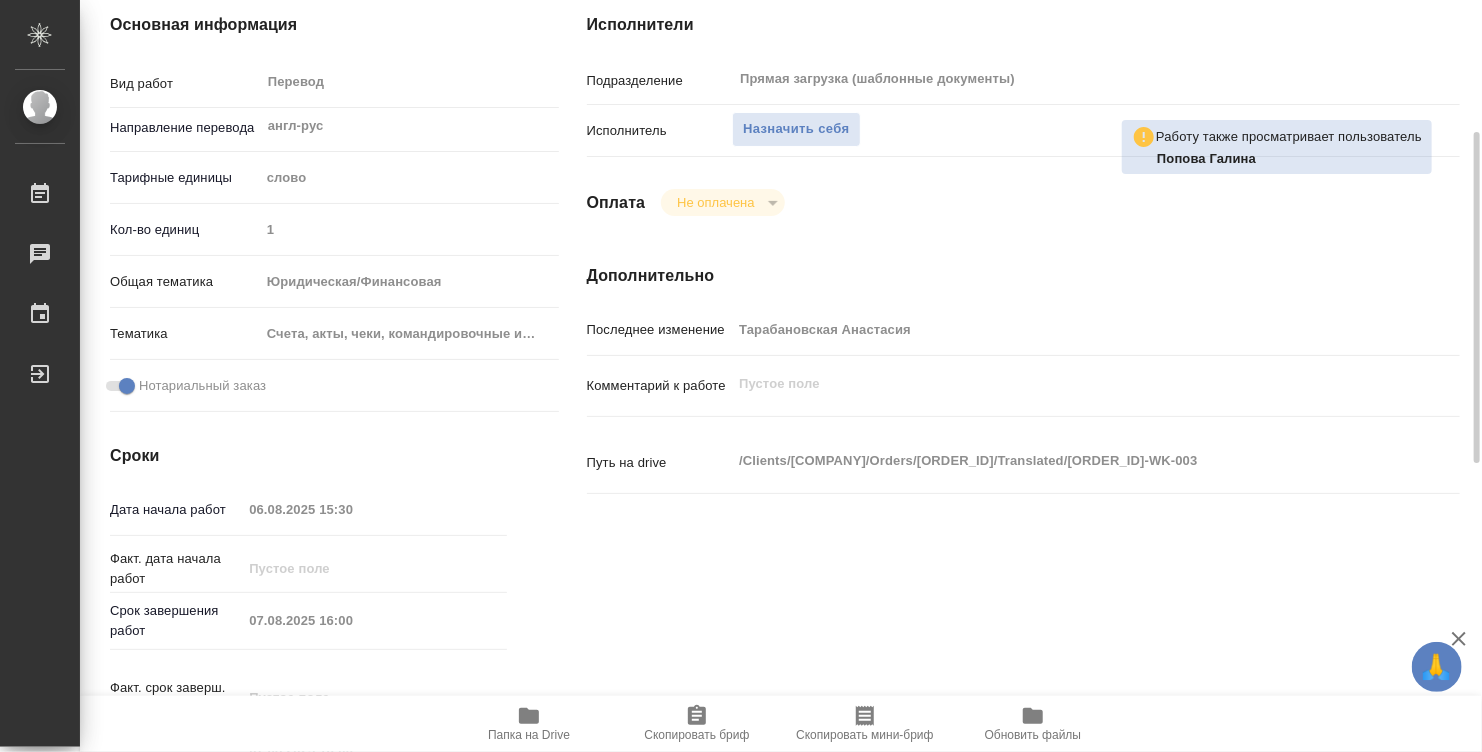 type on "x" 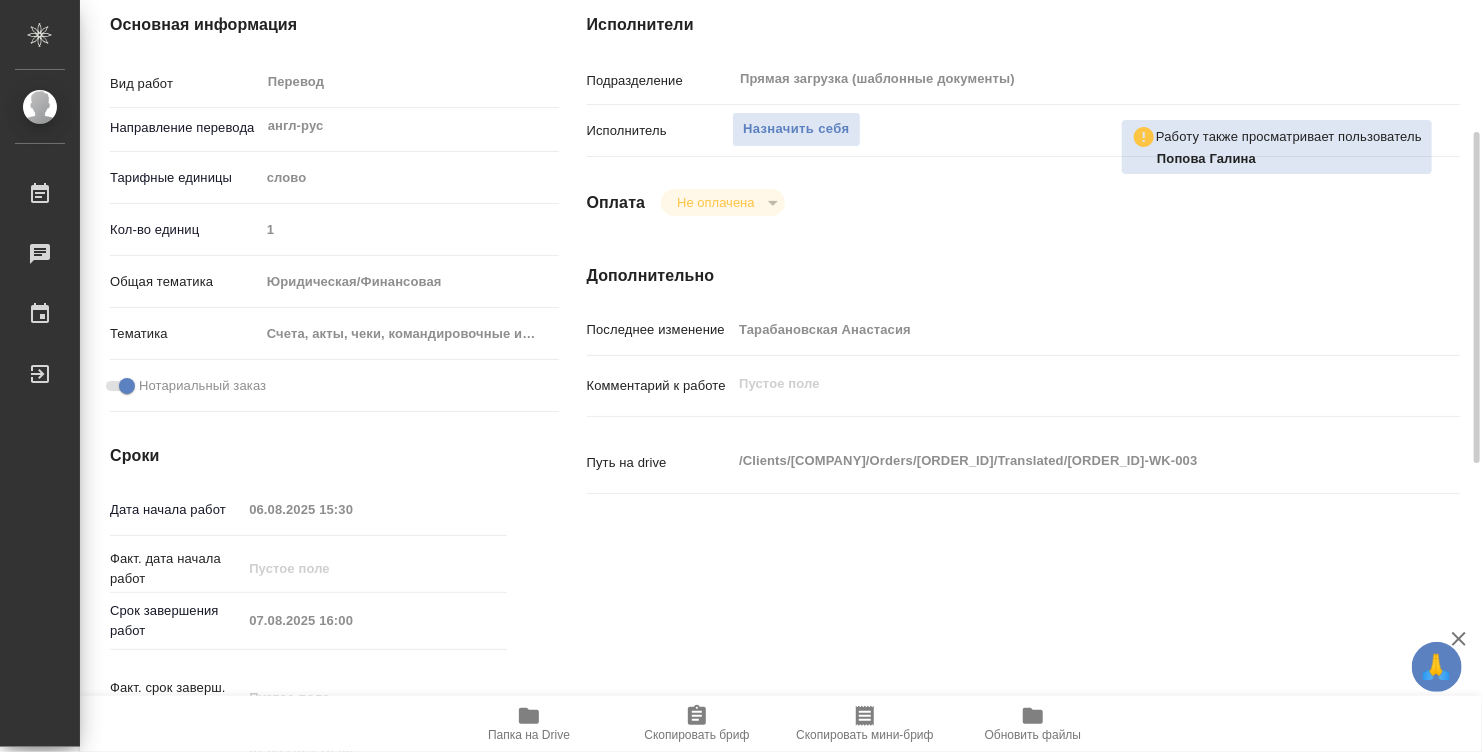 type on "x" 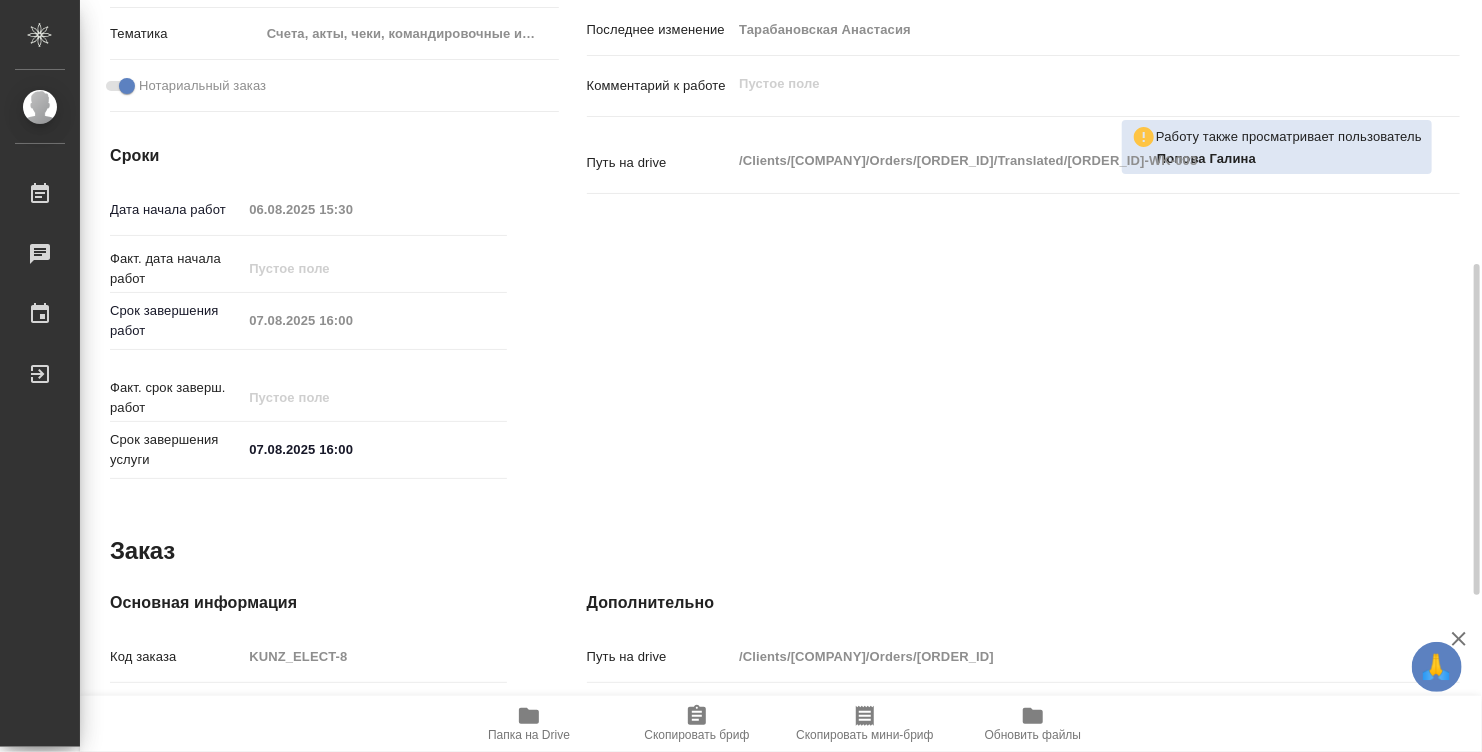 type on "x" 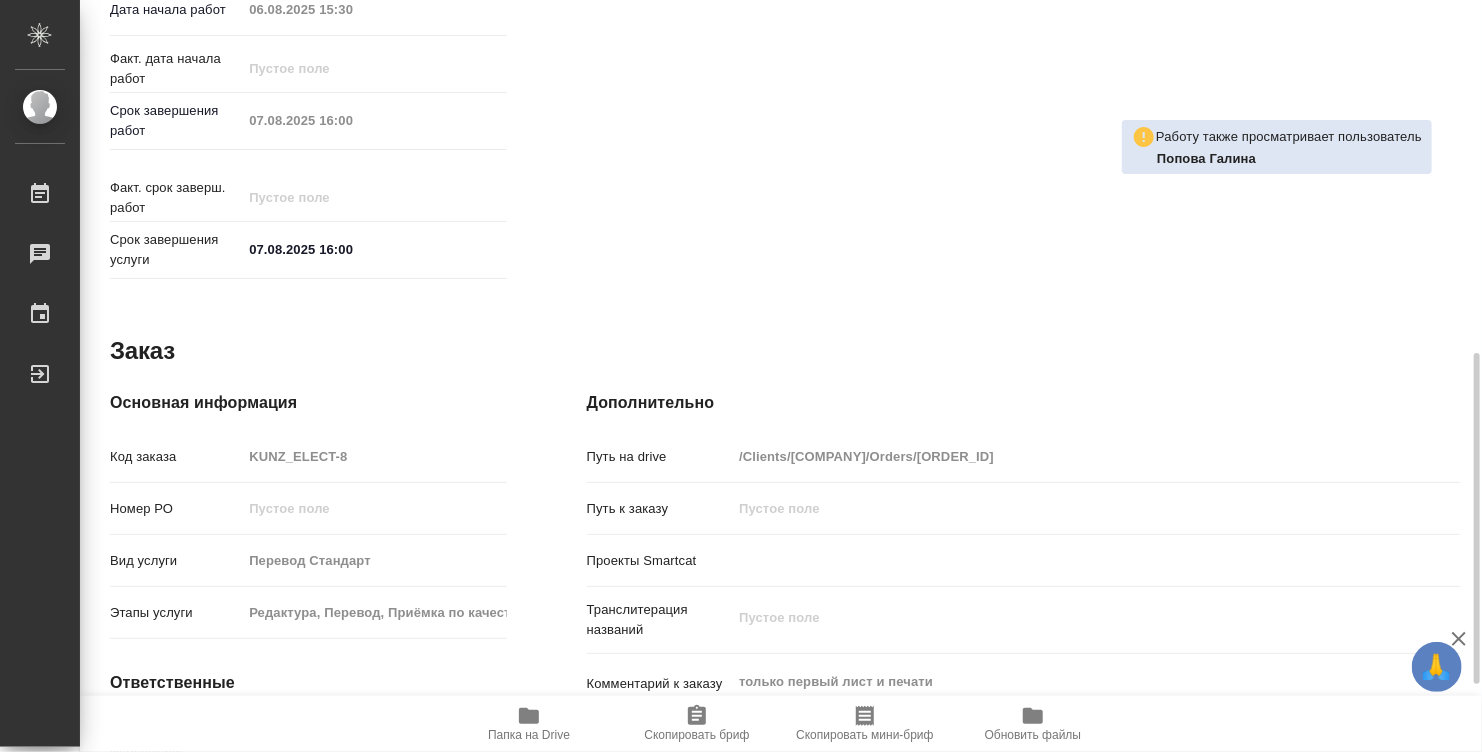 type on "x" 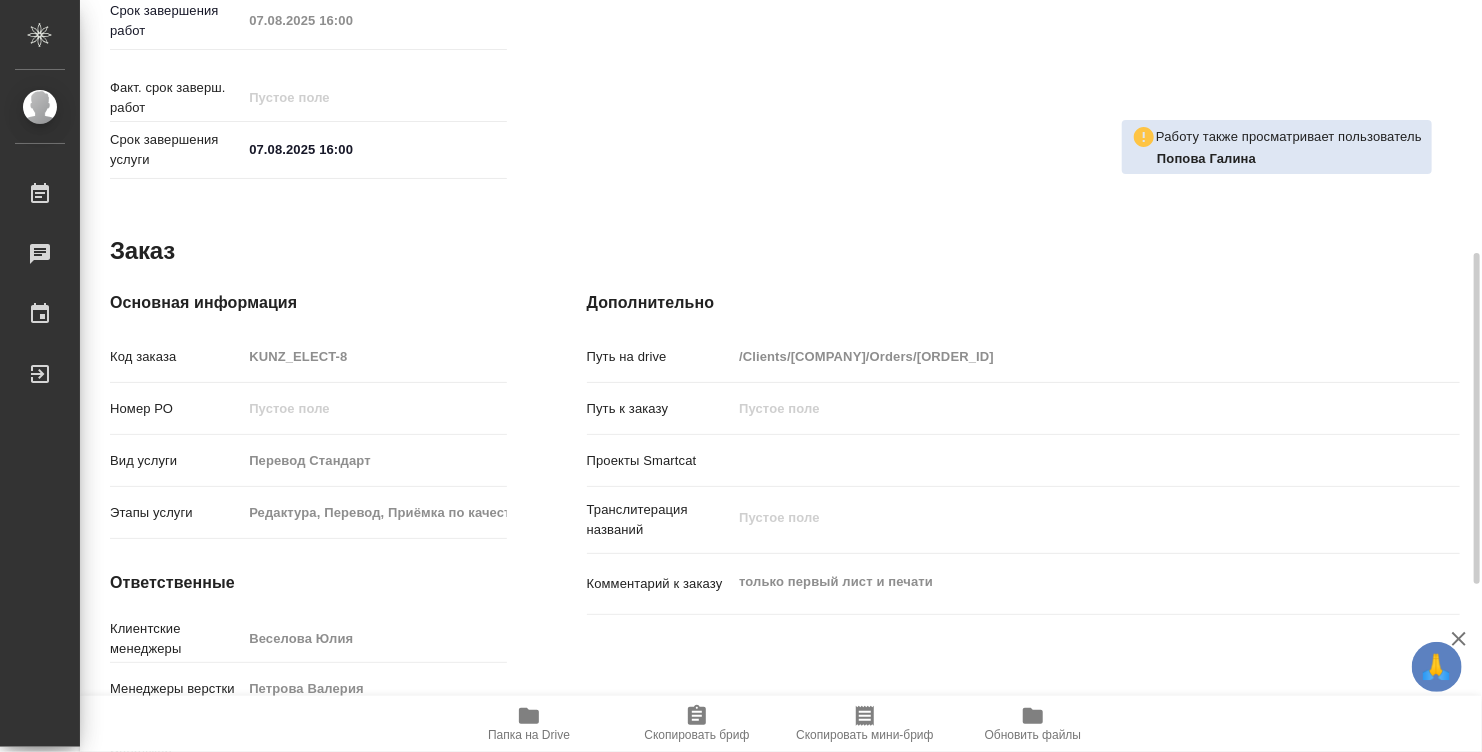 type on "x" 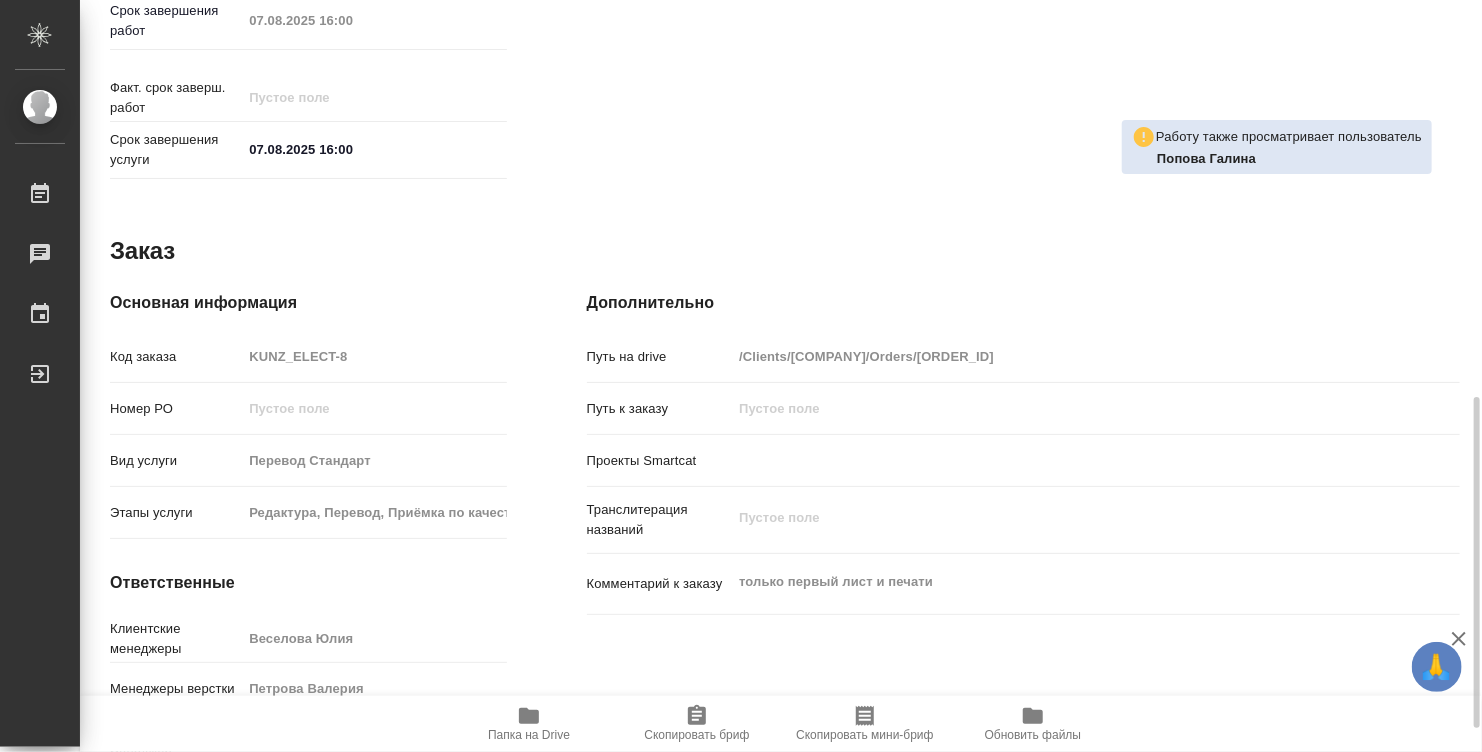 type on "x" 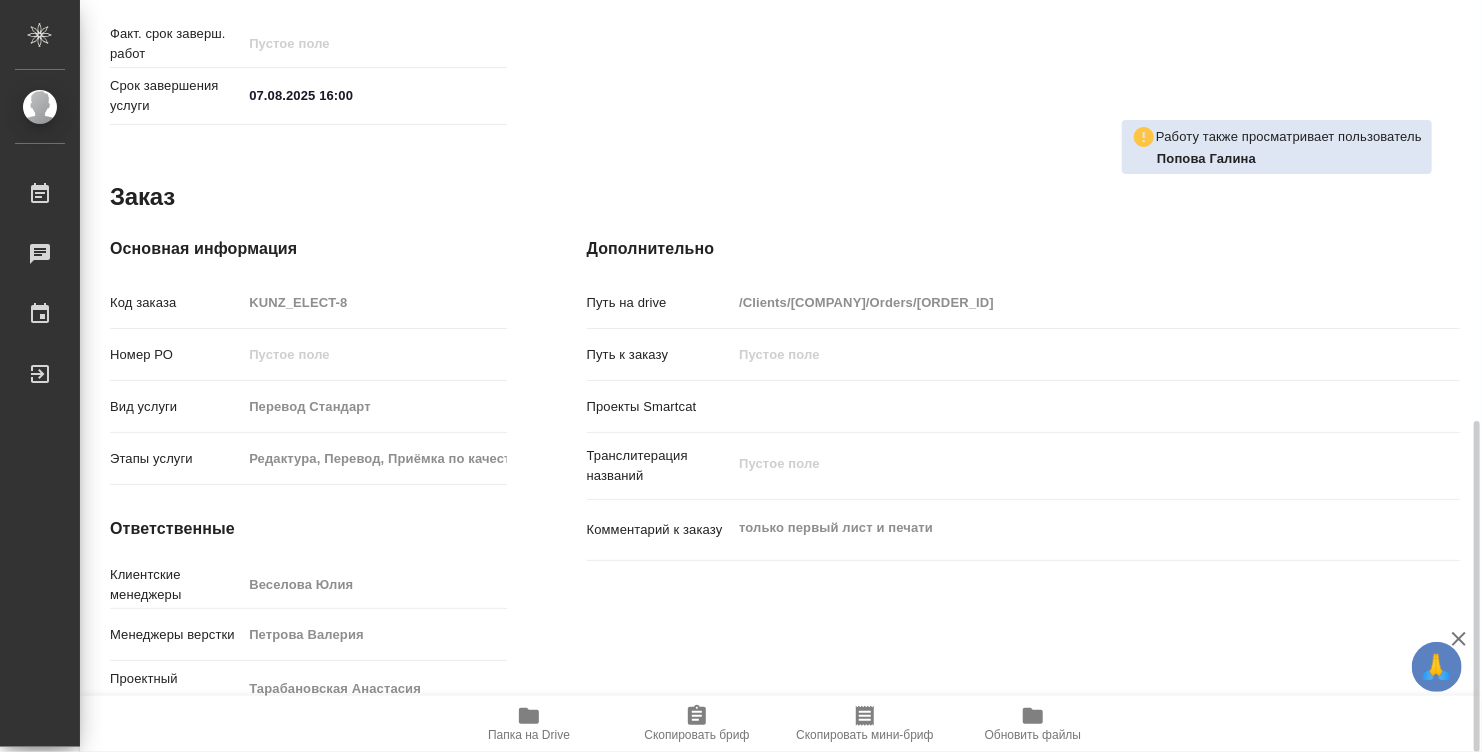 click 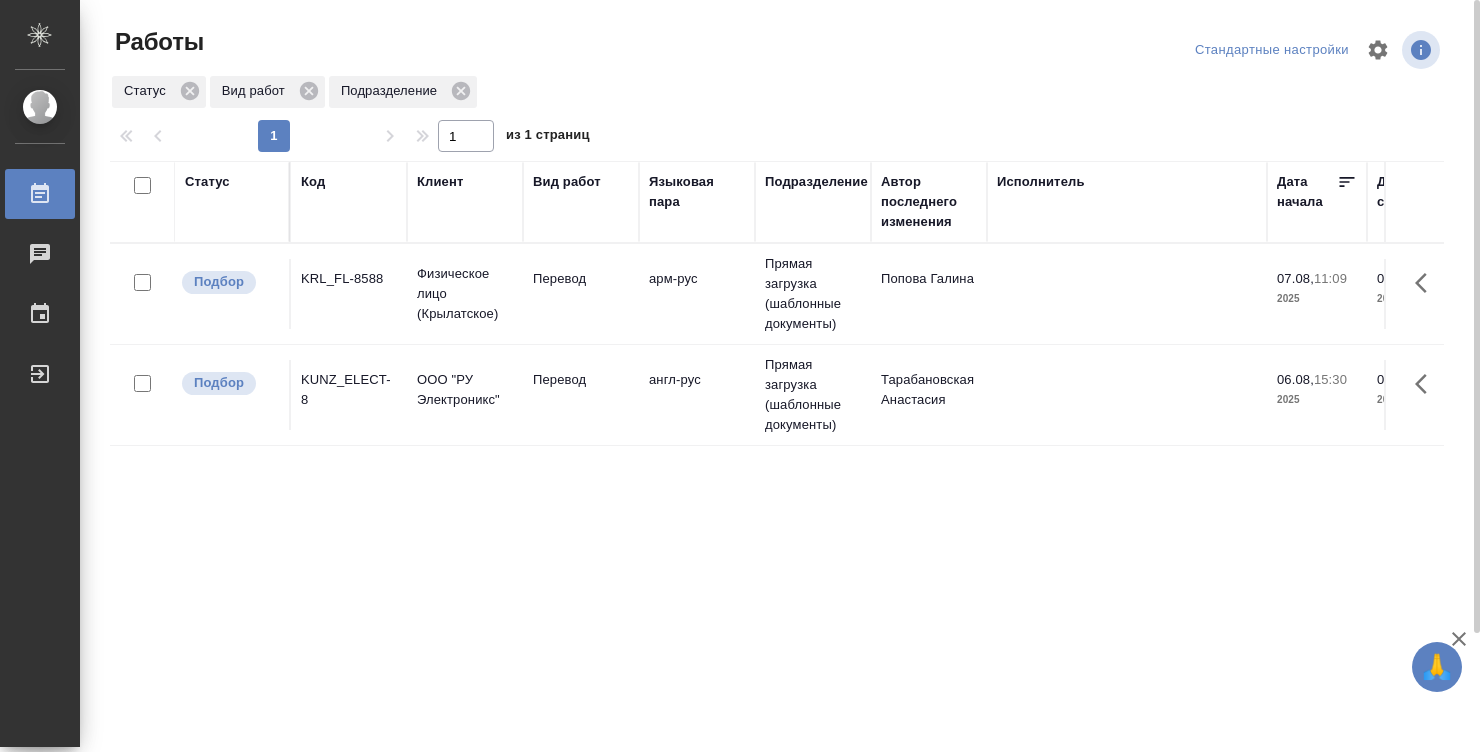 scroll, scrollTop: 0, scrollLeft: 0, axis: both 